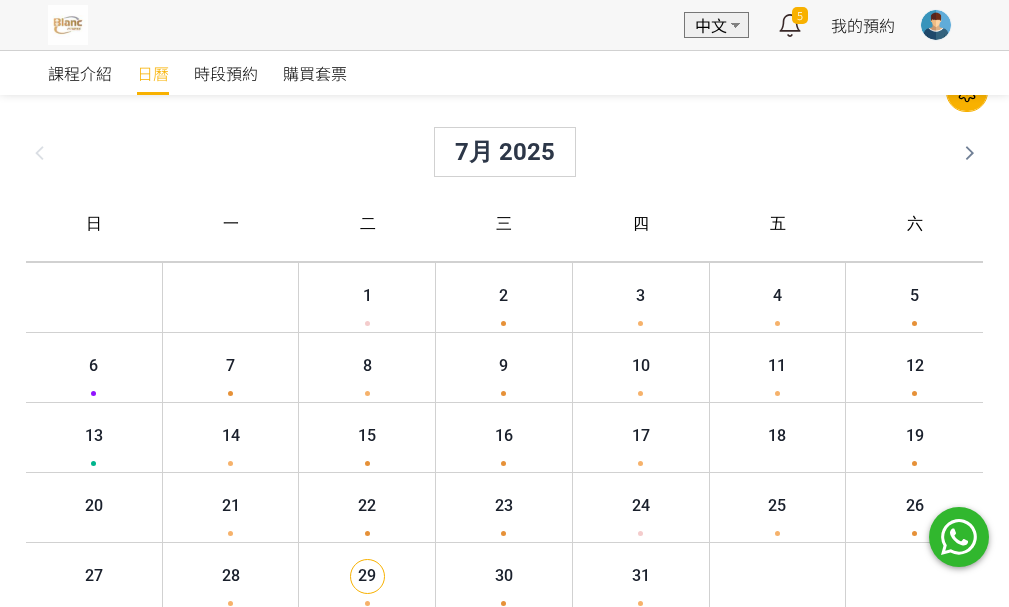 scroll, scrollTop: 300, scrollLeft: 0, axis: vertical 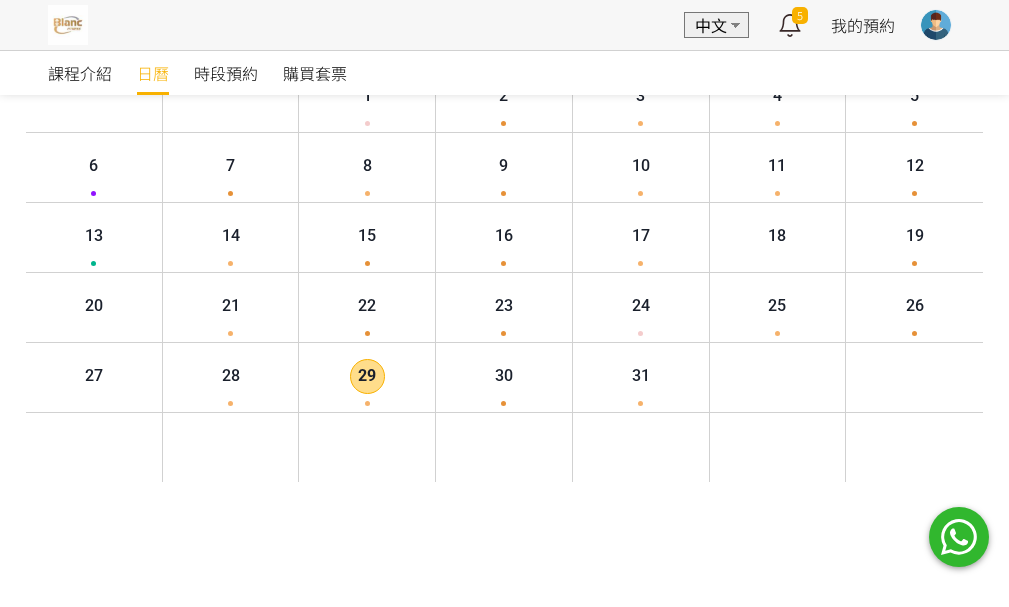click on "29" at bounding box center (351, 376) 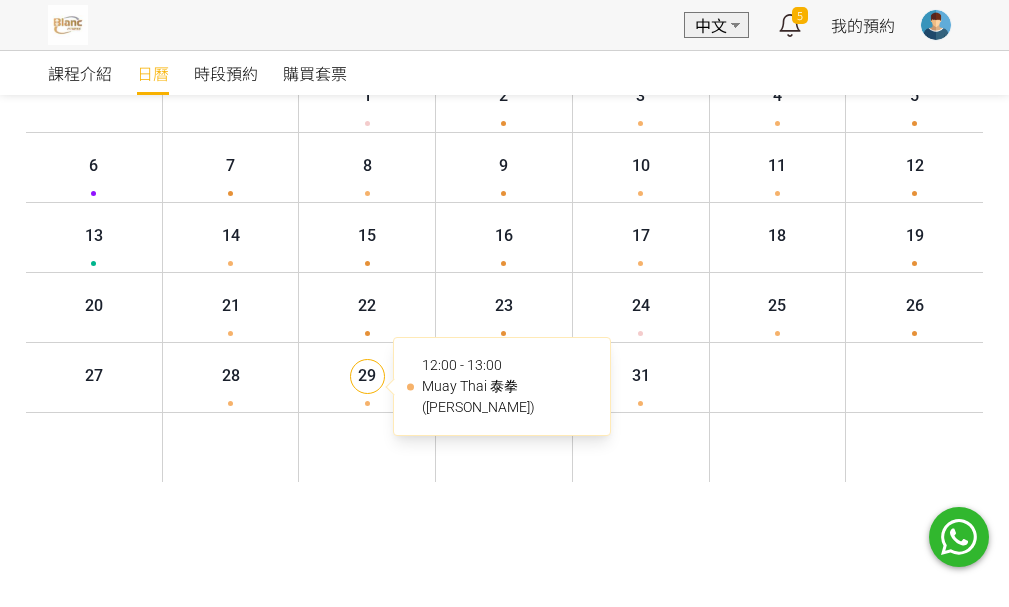 click on "5" at bounding box center (351, 447) 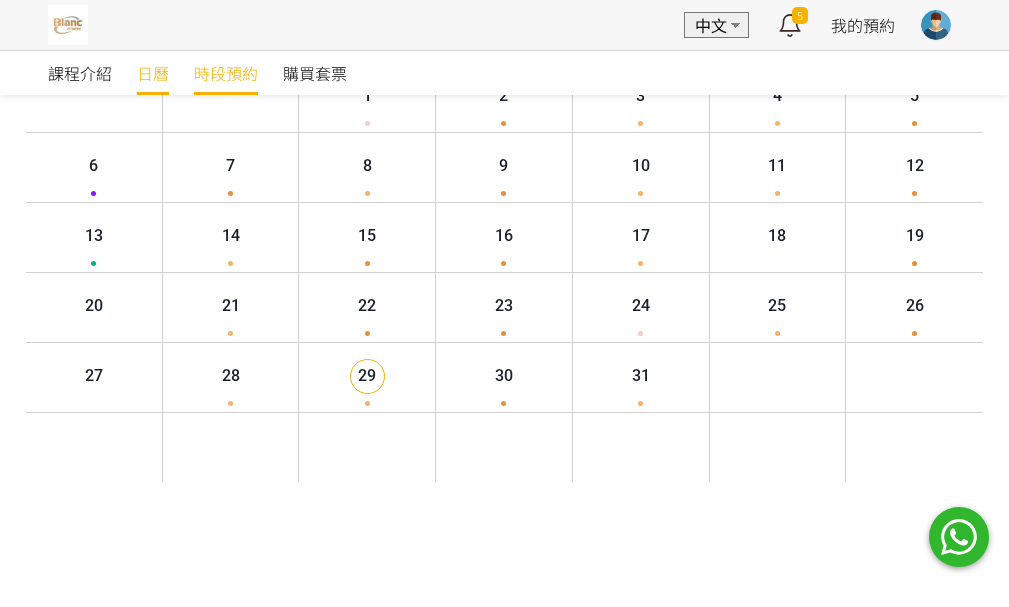 click on "時段預約" at bounding box center (226, 73) 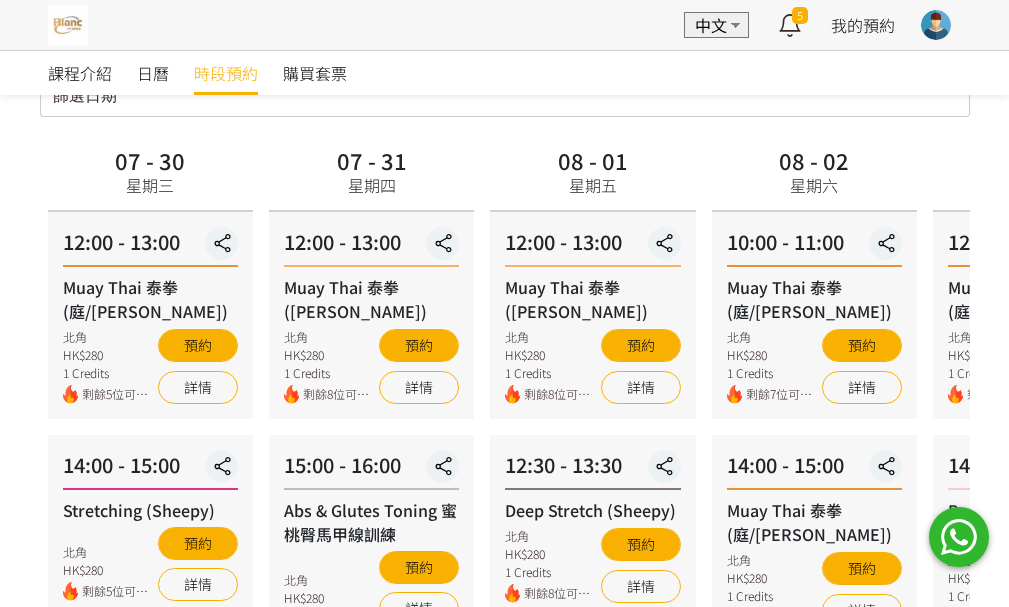scroll, scrollTop: 0, scrollLeft: 0, axis: both 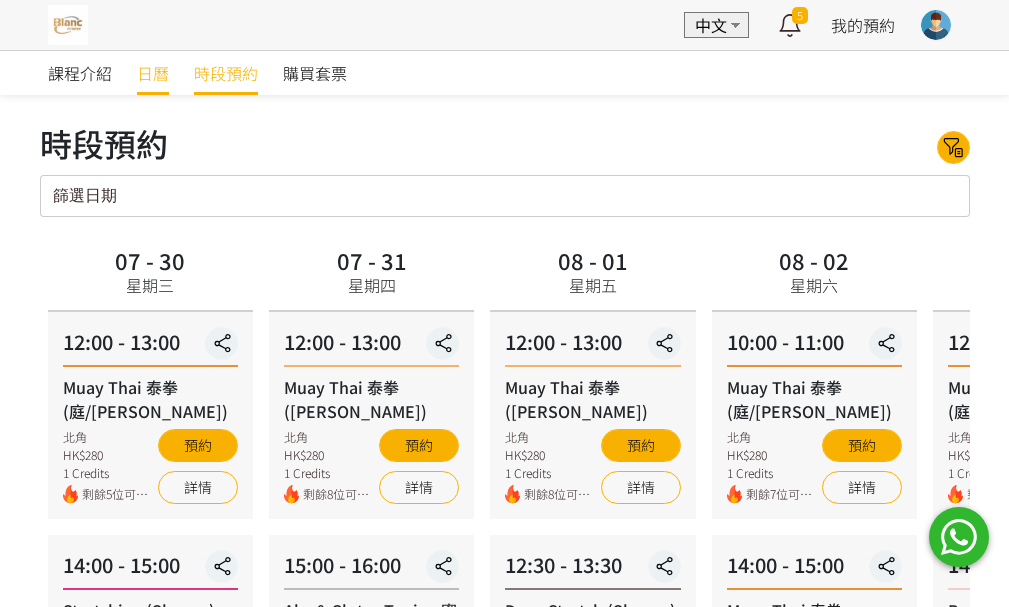 click on "日曆" at bounding box center [153, 73] 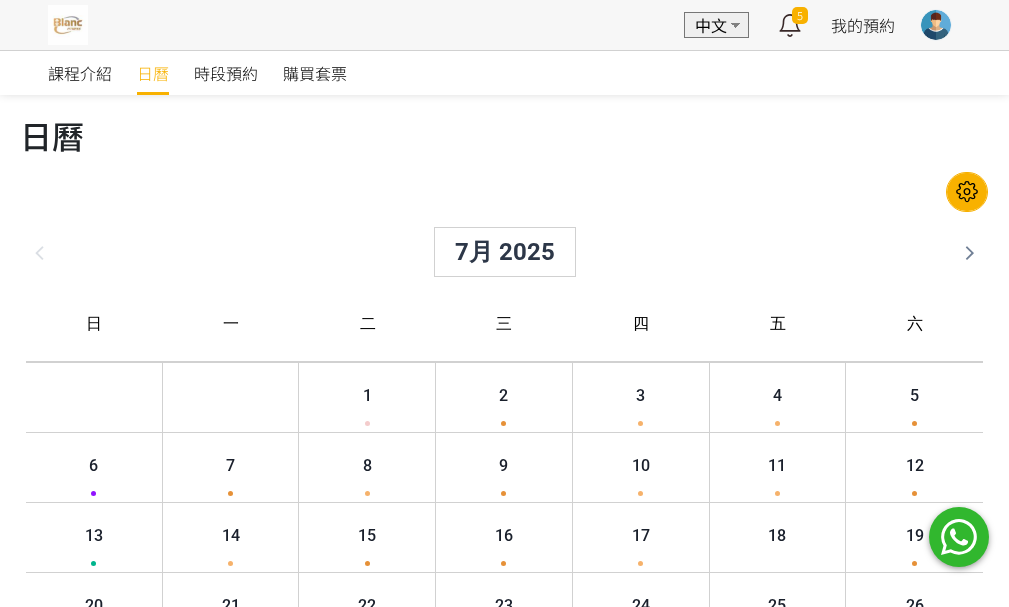 scroll, scrollTop: 300, scrollLeft: 0, axis: vertical 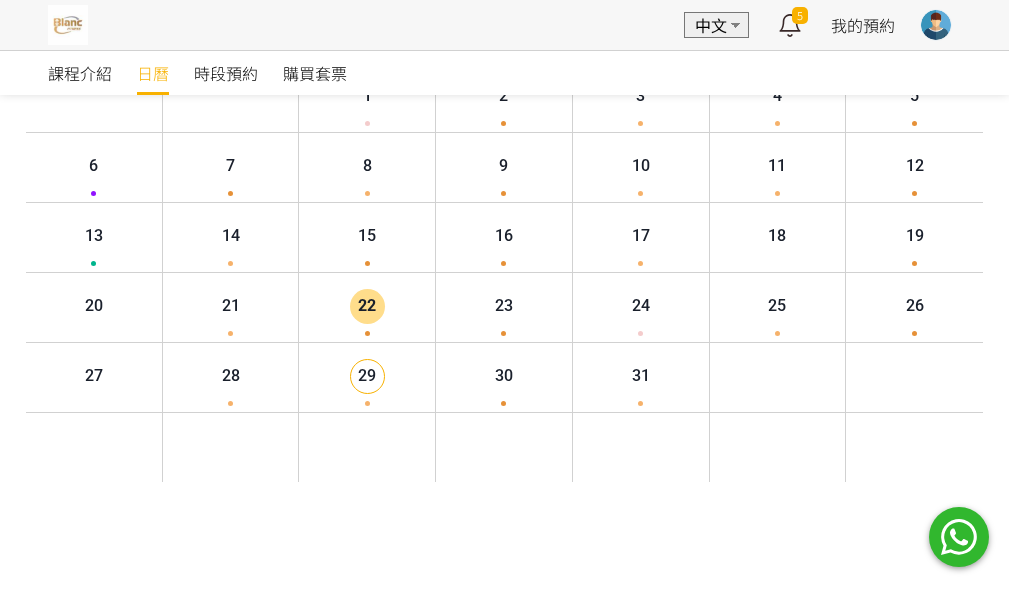 click on "22" at bounding box center (351, 306) 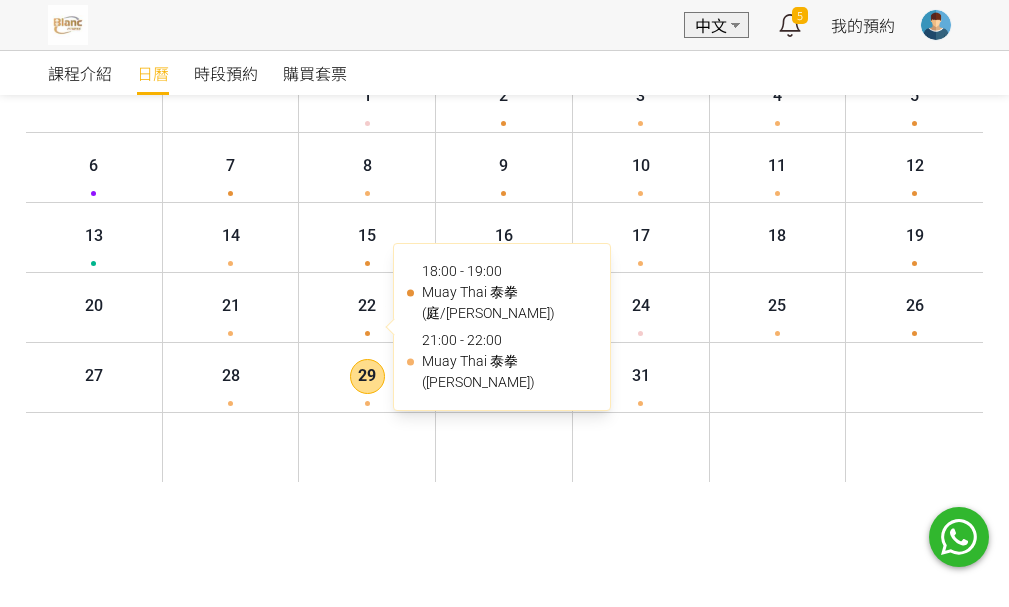 click on "29" at bounding box center (351, 376) 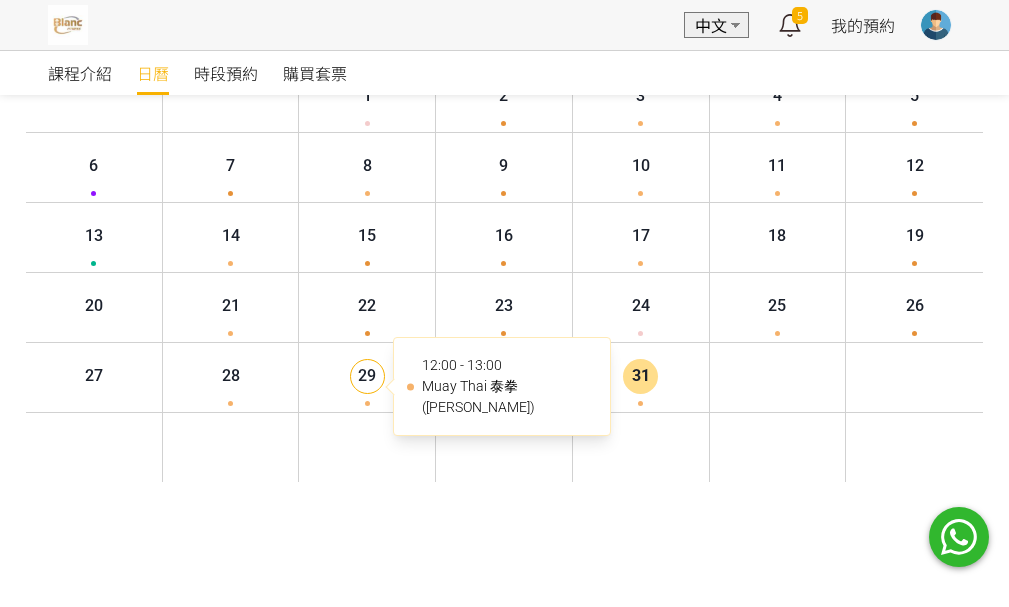 click on "31" at bounding box center [624, 376] 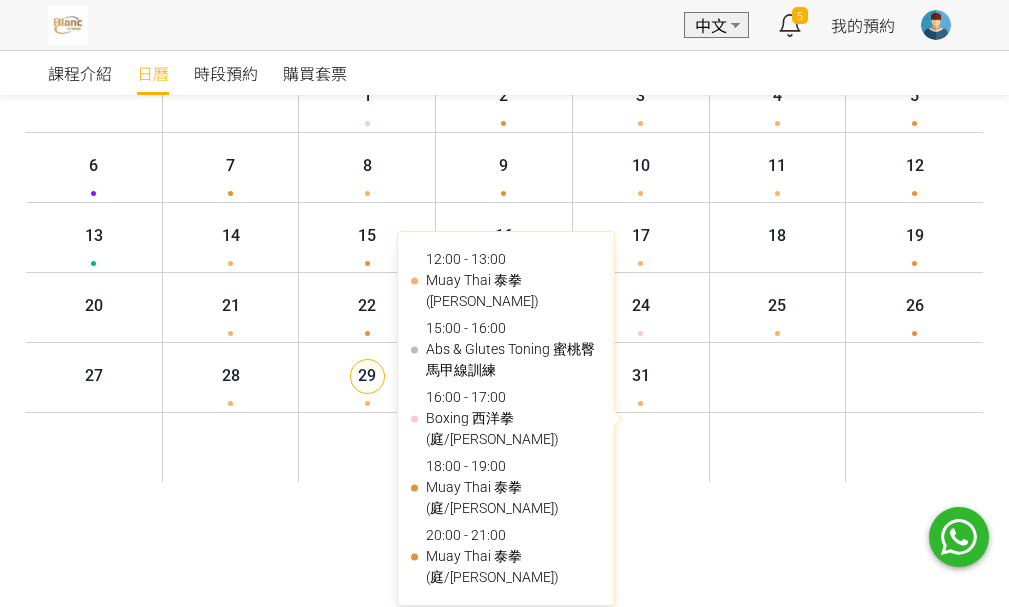 click on "7" at bounding box center (625, 447) 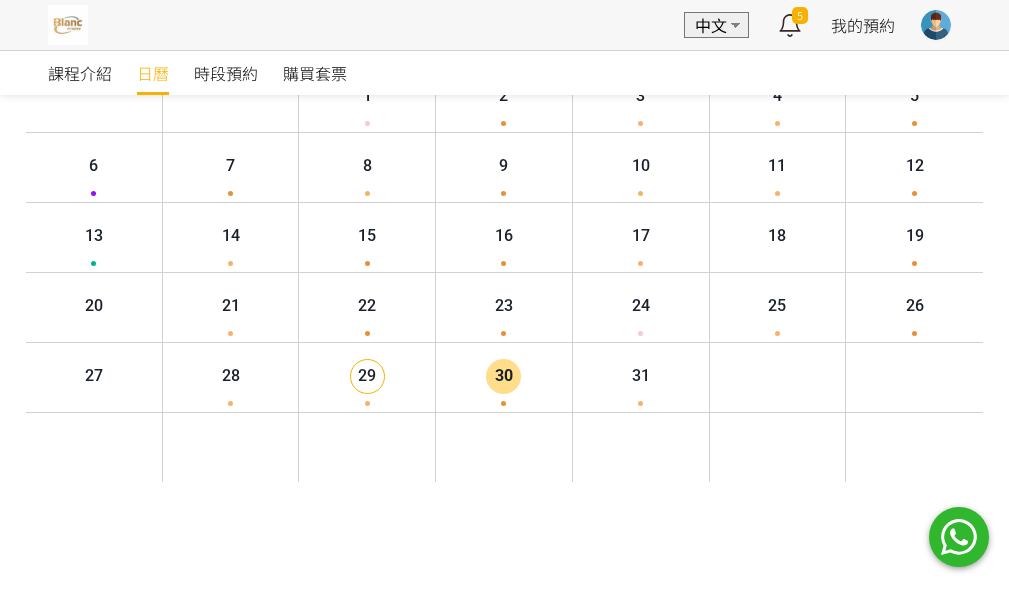 click on "30" at bounding box center (487, 376) 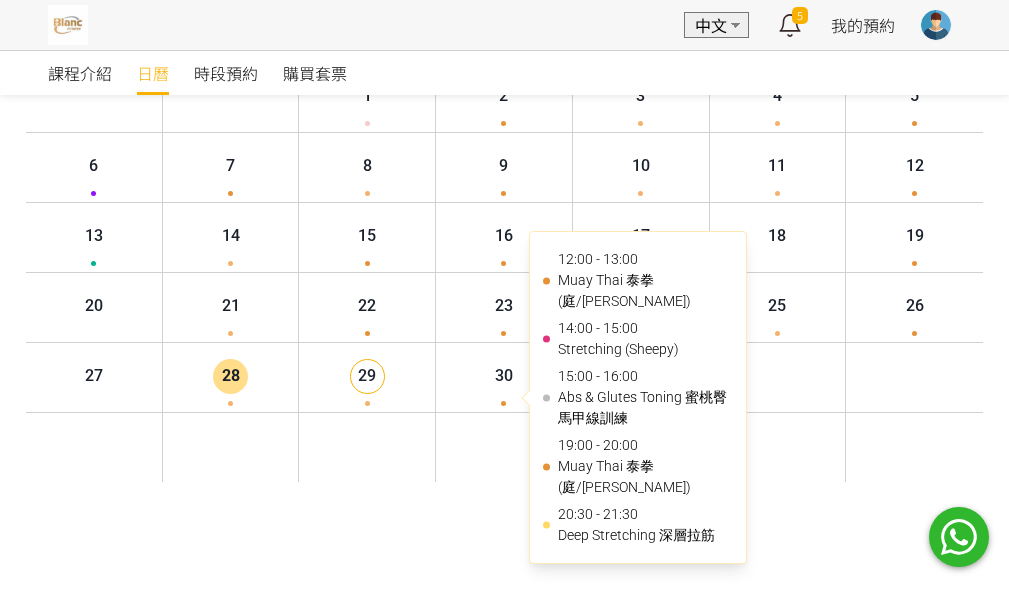 click on "28" at bounding box center [214, 376] 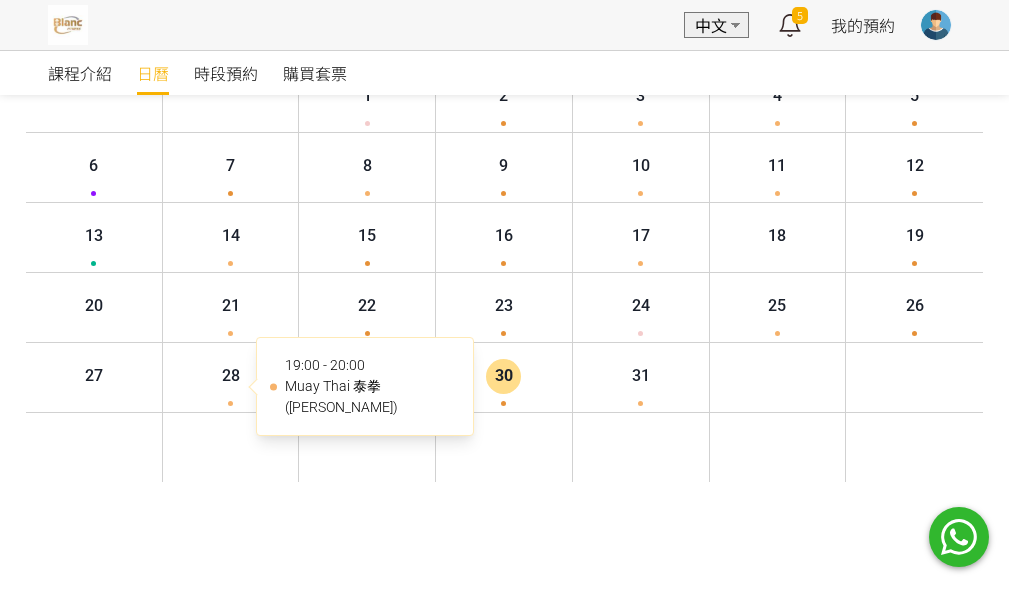 click on "30" at bounding box center [487, 376] 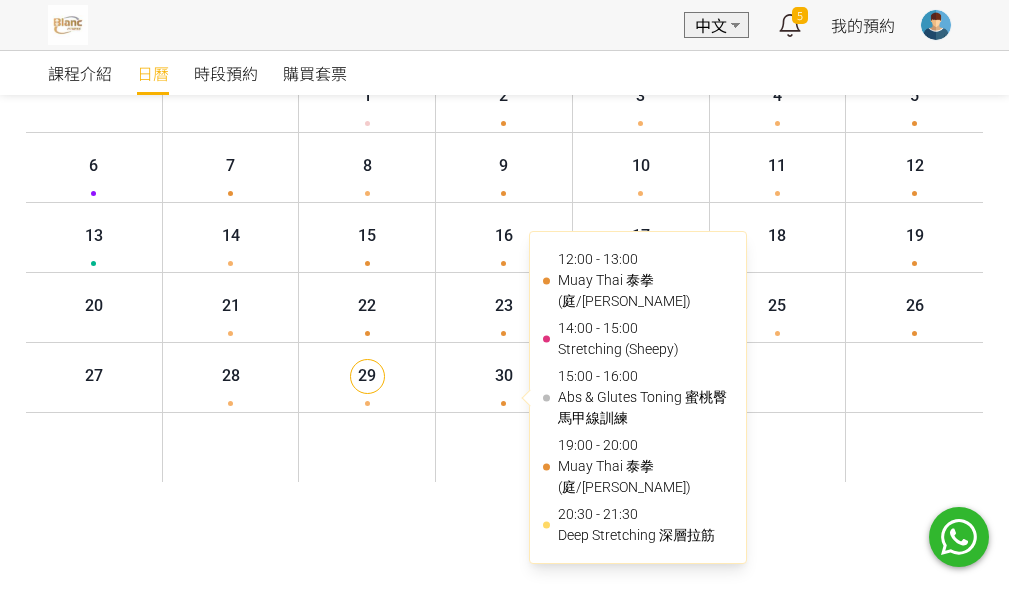 click on "6" at bounding box center [488, 447] 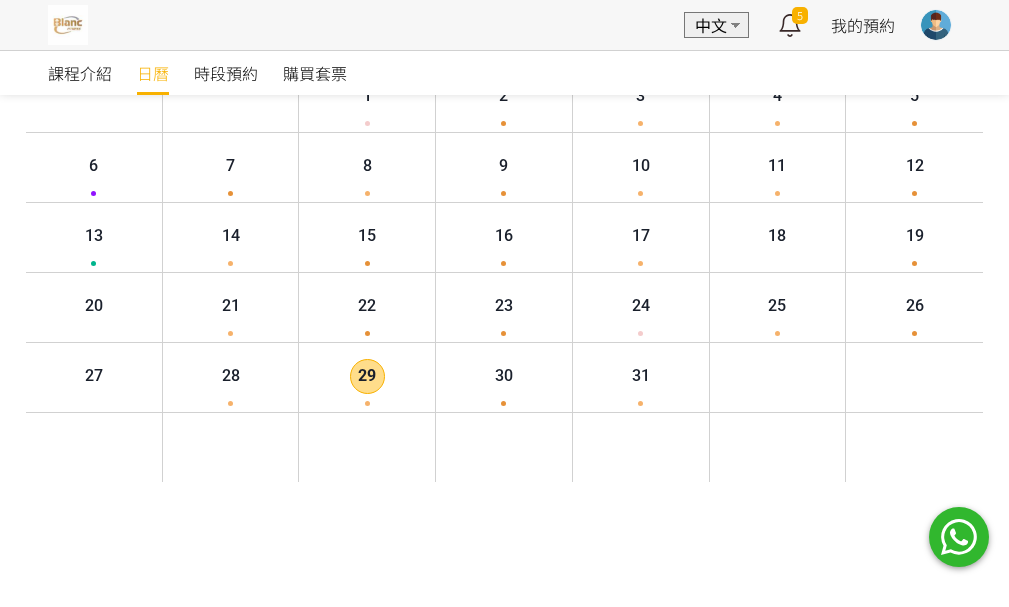 click on "29" at bounding box center (351, 376) 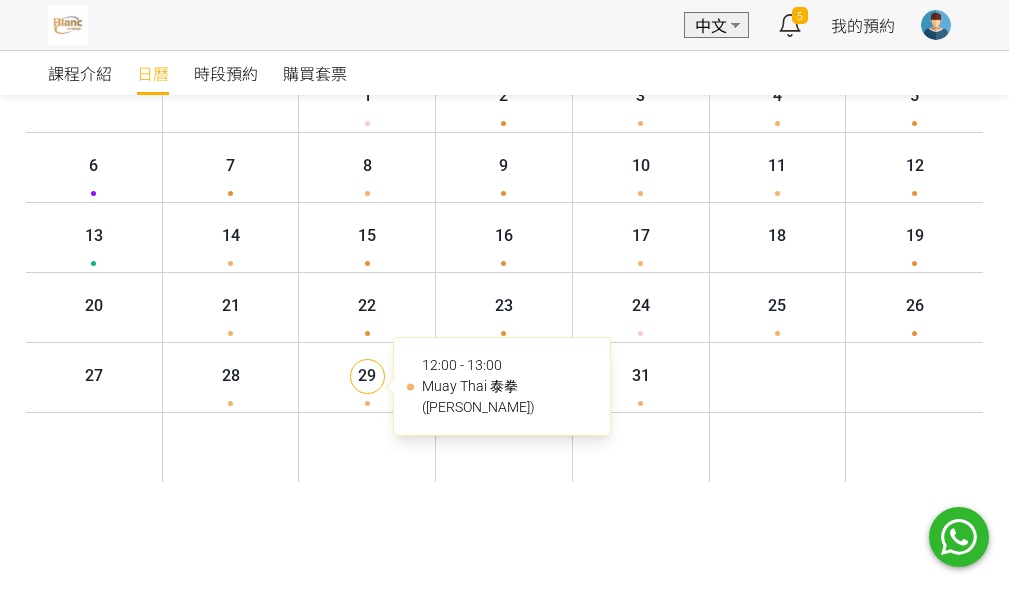 click on "5" at bounding box center (351, 447) 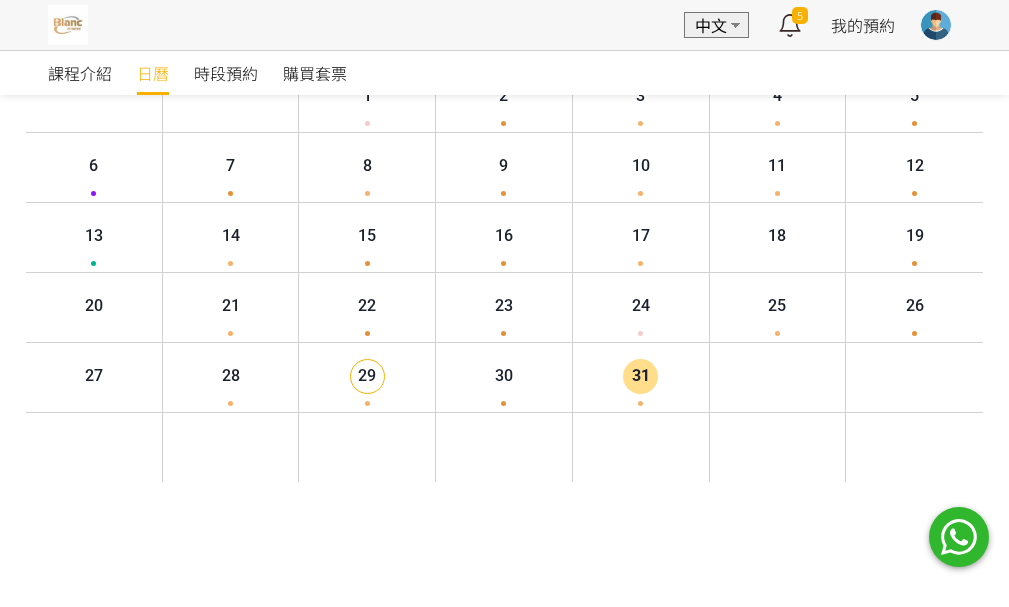 click on "31" at bounding box center [624, 376] 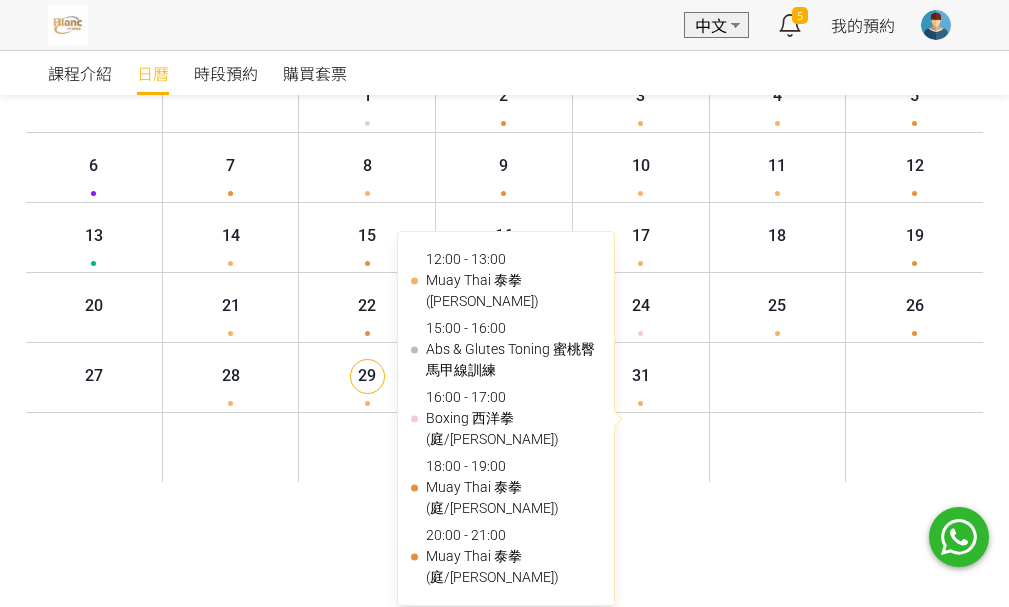 click on "所有課程         所有課程   Boxing 西洋拳 (庭/Nick)   Muay Thai 泰拳 (庭/Nick)   Muay Thai 泰拳 (Nick)   Stretching (Sheepy)   Muay Thai (Ting)   Boxing (Ting)   Abs & Glutes Toning 蜜桃臀馬甲線訓練   Deep Stretching 深層拉筋     搜尋結果空白   課程列表空白                所有導師         所有導師   Smantha    Sheepy    Jill    Jarvia    Jessie      搜尋結果空白   導師列表空白                所有地區         所有地區   炮台山英皇道250號北角城中心1樓106號舖     搜尋結果空白   地區列表空白         7月 2025 日 一 二 三 四 五 六 29 30 1 2 3 4 5 6 7 8 9 10 11 12 13 14 15 16 17 18 19 20 21 22 23 24 25 26 27 28 29 30 31 1 2 3 4 5 6 7 8 9
12:00 - 13:00
Muay Thai 泰拳 (Nick)
15:00 - 16:00
Abs & Glutes Toning 蜜桃臀馬甲線訓練
16:00 - 17:00
18:00 - 19:00   7月 2025" at bounding box center [488, 177] 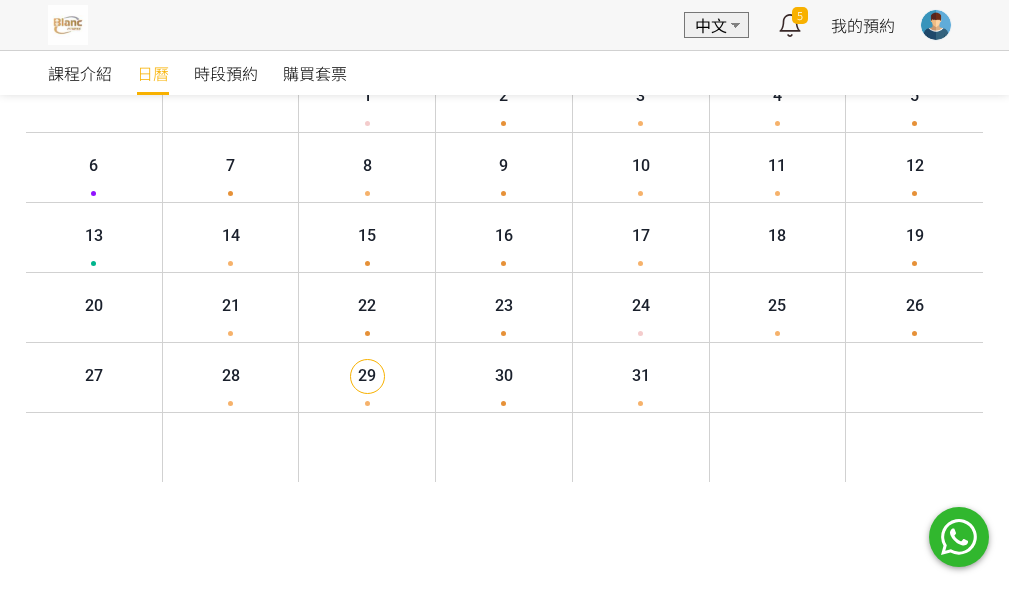 scroll, scrollTop: 100, scrollLeft: 0, axis: vertical 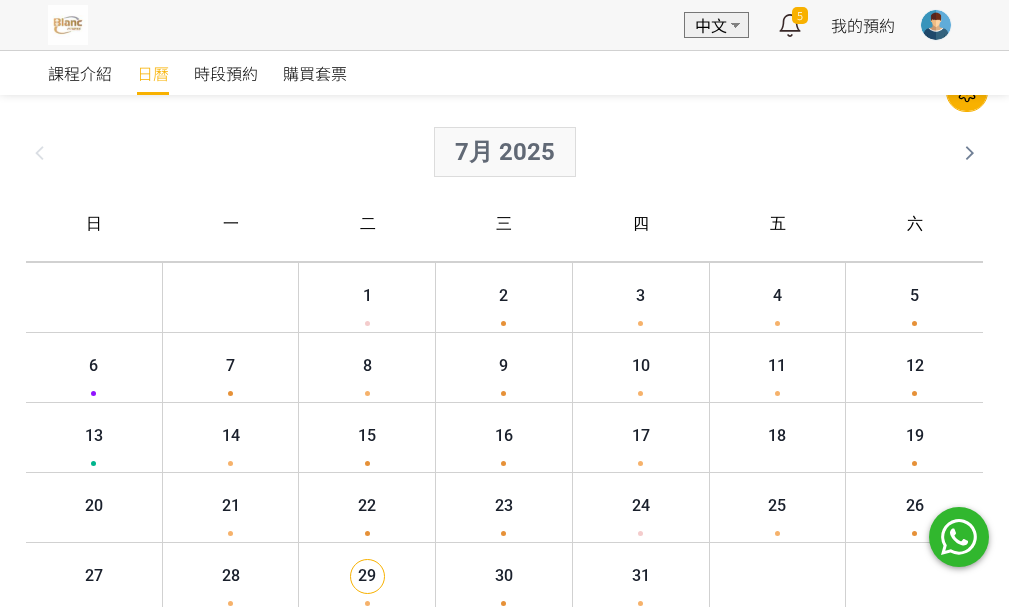 click on "7月 2025" at bounding box center [489, 152] 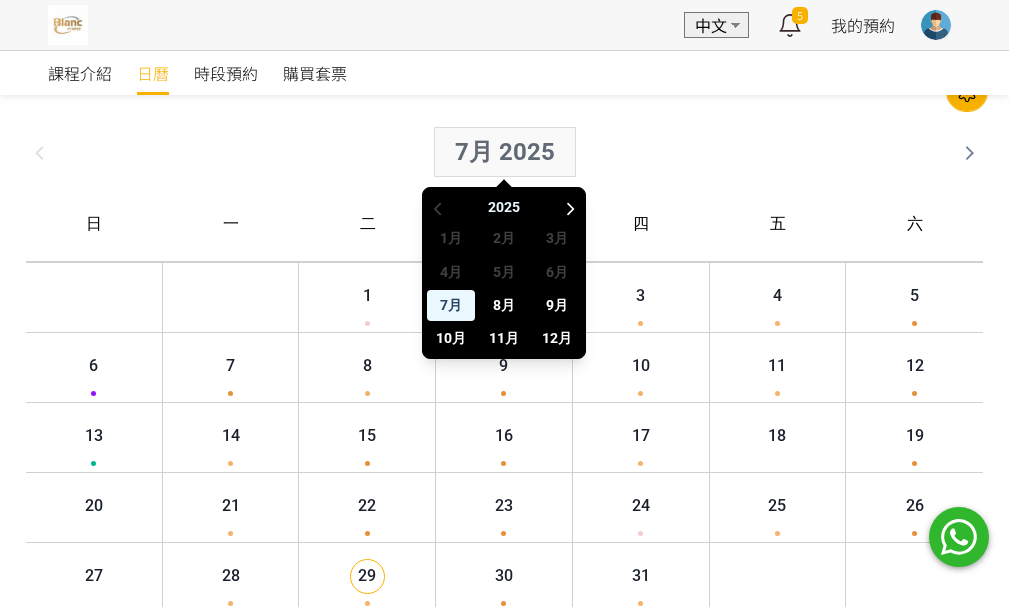 click on "7月 2025" at bounding box center (489, 152) 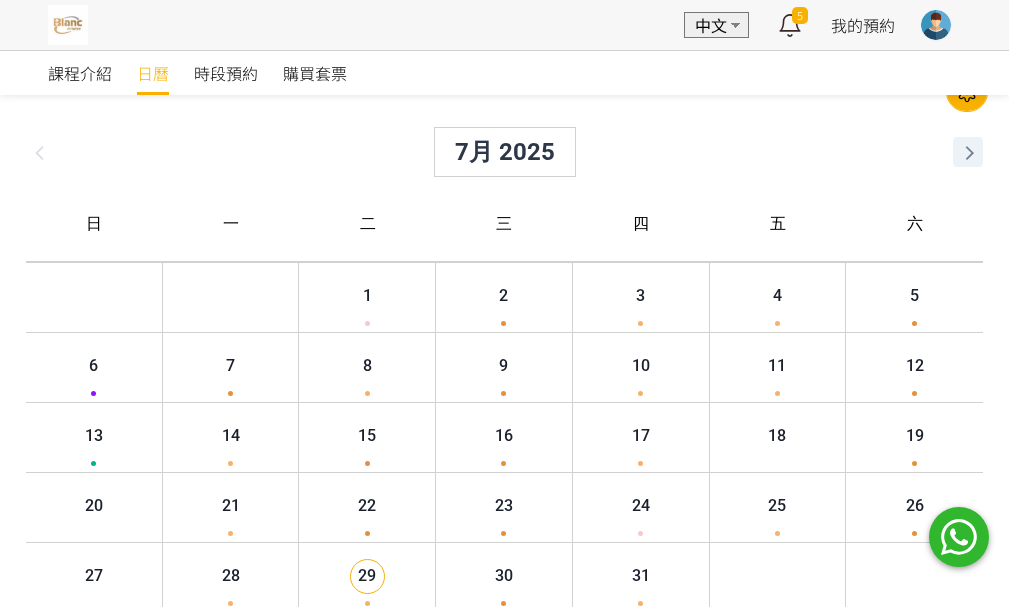 click 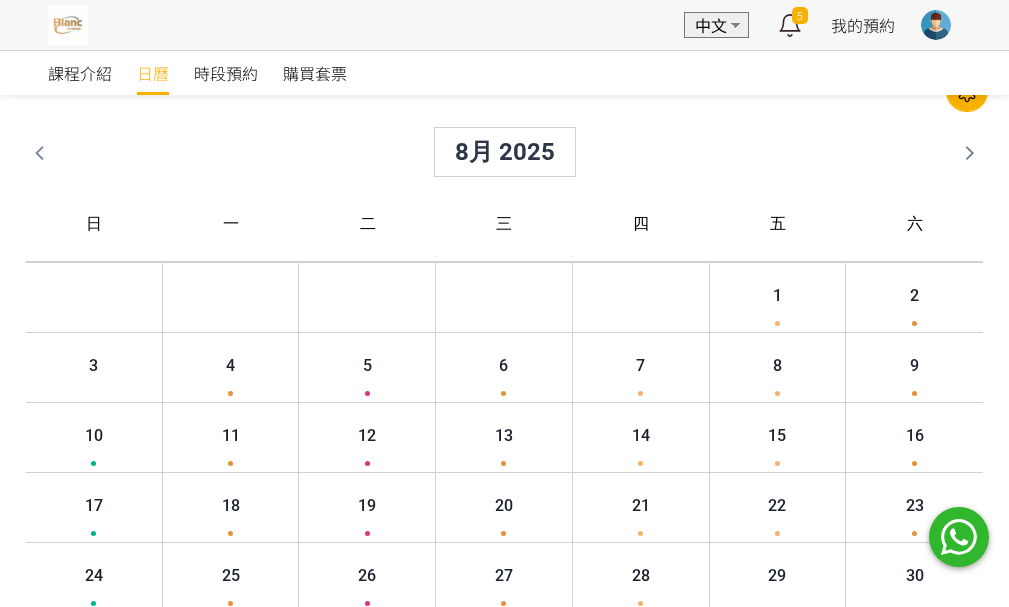 scroll, scrollTop: 200, scrollLeft: 0, axis: vertical 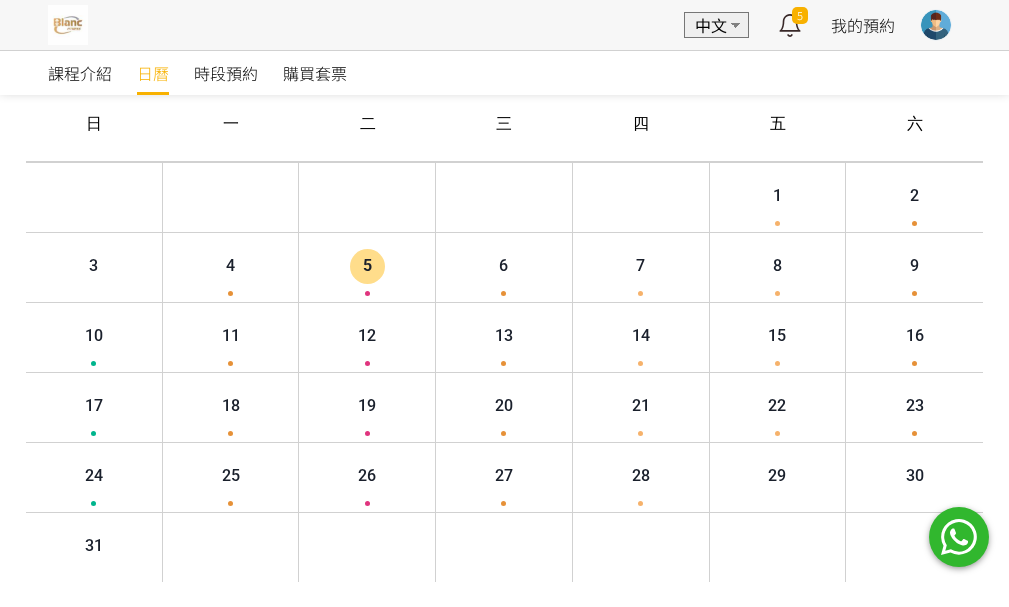 click on "5" at bounding box center (351, 266) 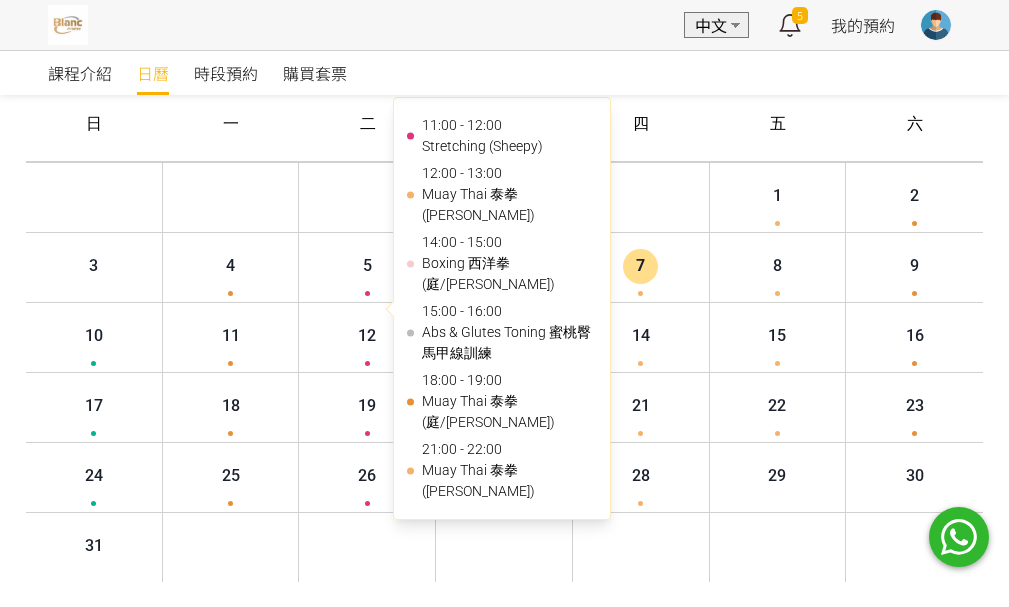 click on "7" at bounding box center [624, 266] 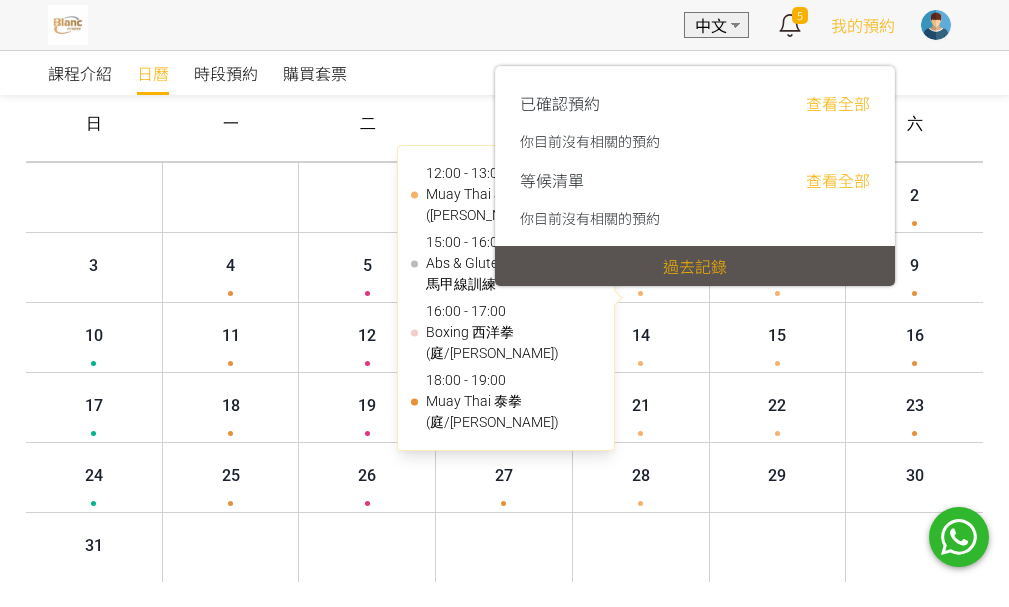 click on "我的預約" at bounding box center (863, 25) 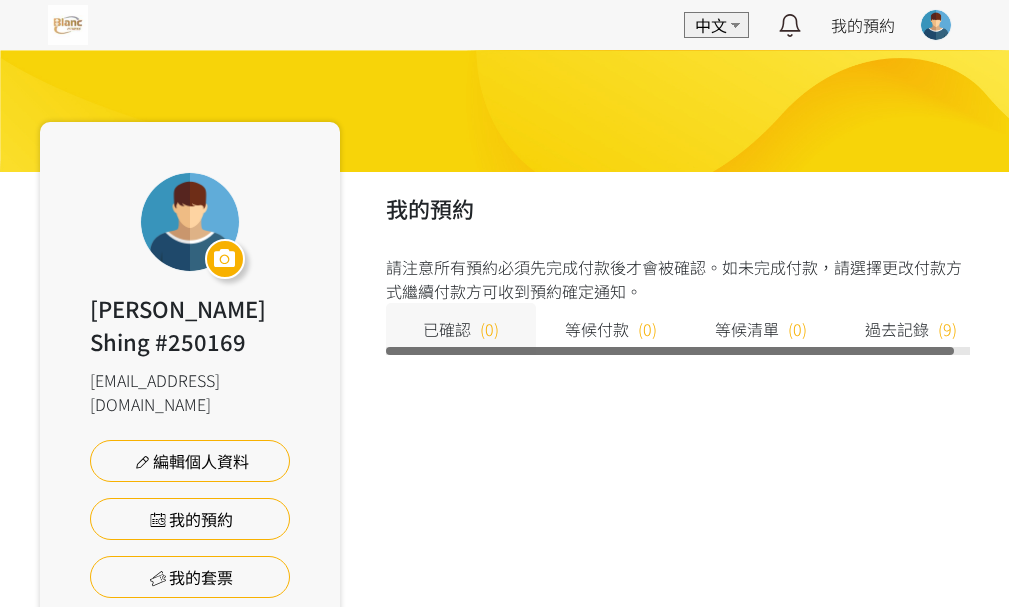 scroll, scrollTop: 133, scrollLeft: 0, axis: vertical 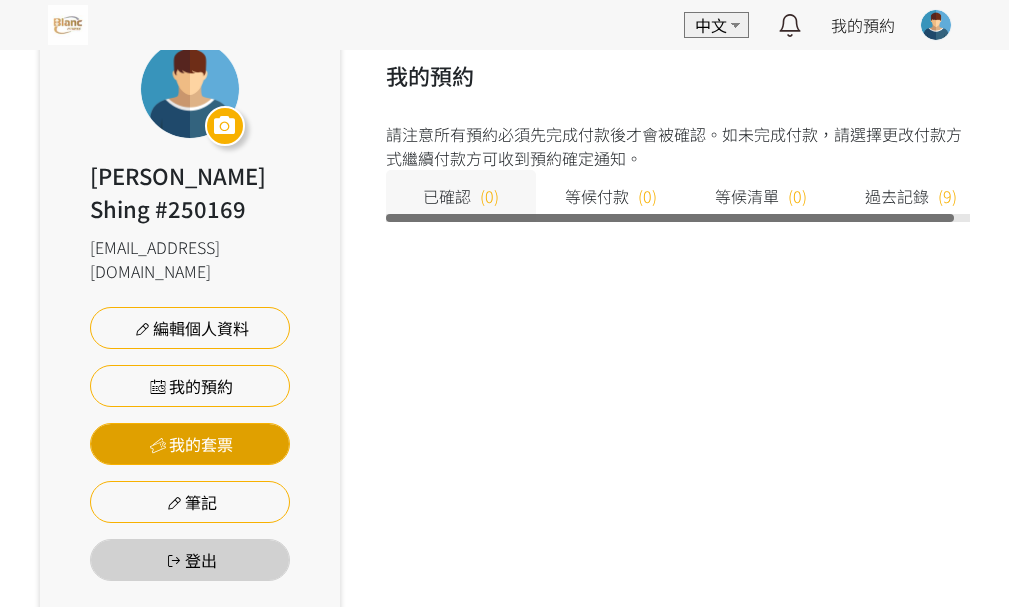 click on "我的套票" at bounding box center (190, 444) 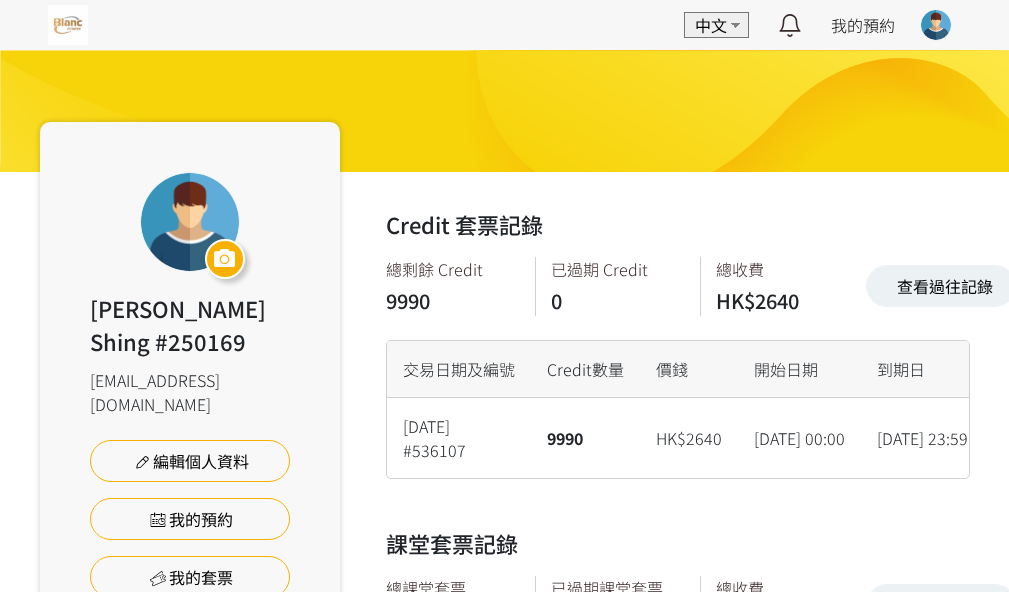scroll, scrollTop: 200, scrollLeft: 0, axis: vertical 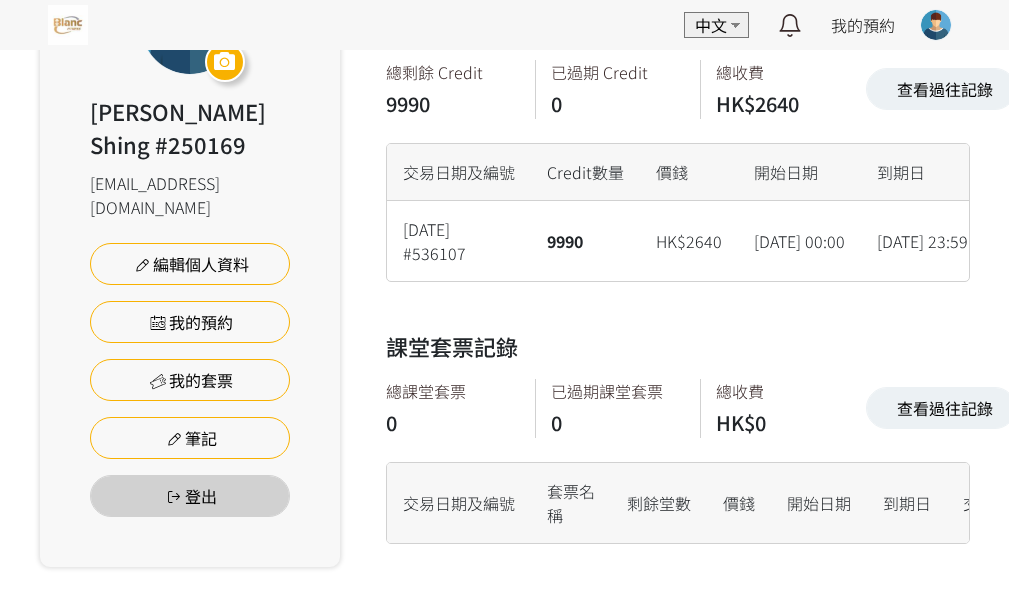 drag, startPoint x: 783, startPoint y: 236, endPoint x: 861, endPoint y: 253, distance: 79.83107 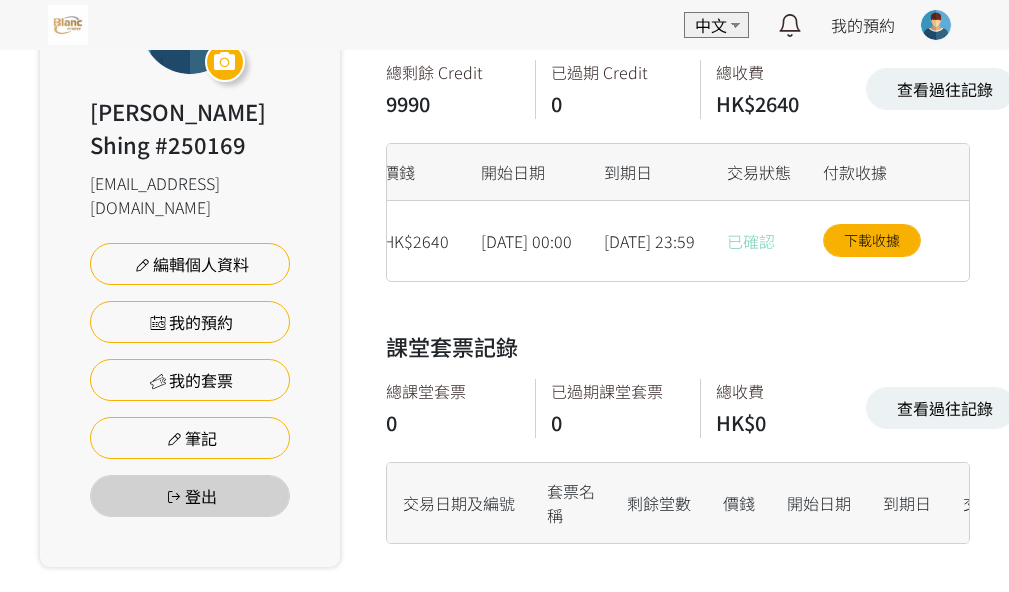 scroll, scrollTop: 0, scrollLeft: 0, axis: both 